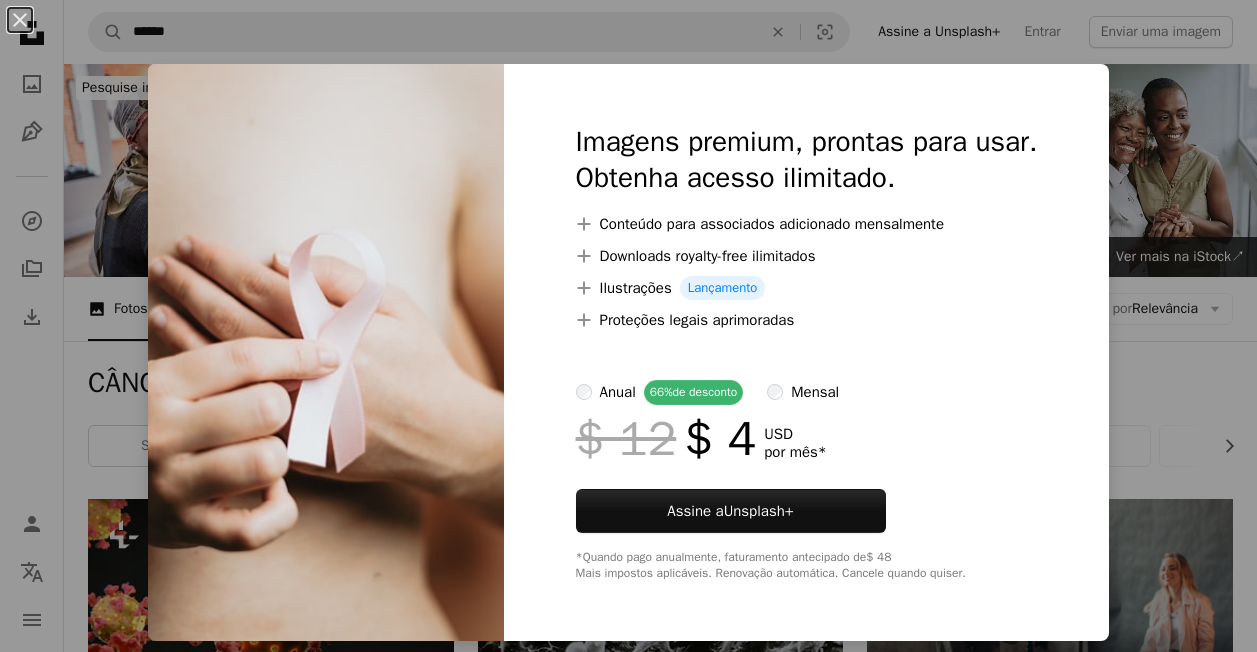 scroll, scrollTop: 2600, scrollLeft: 0, axis: vertical 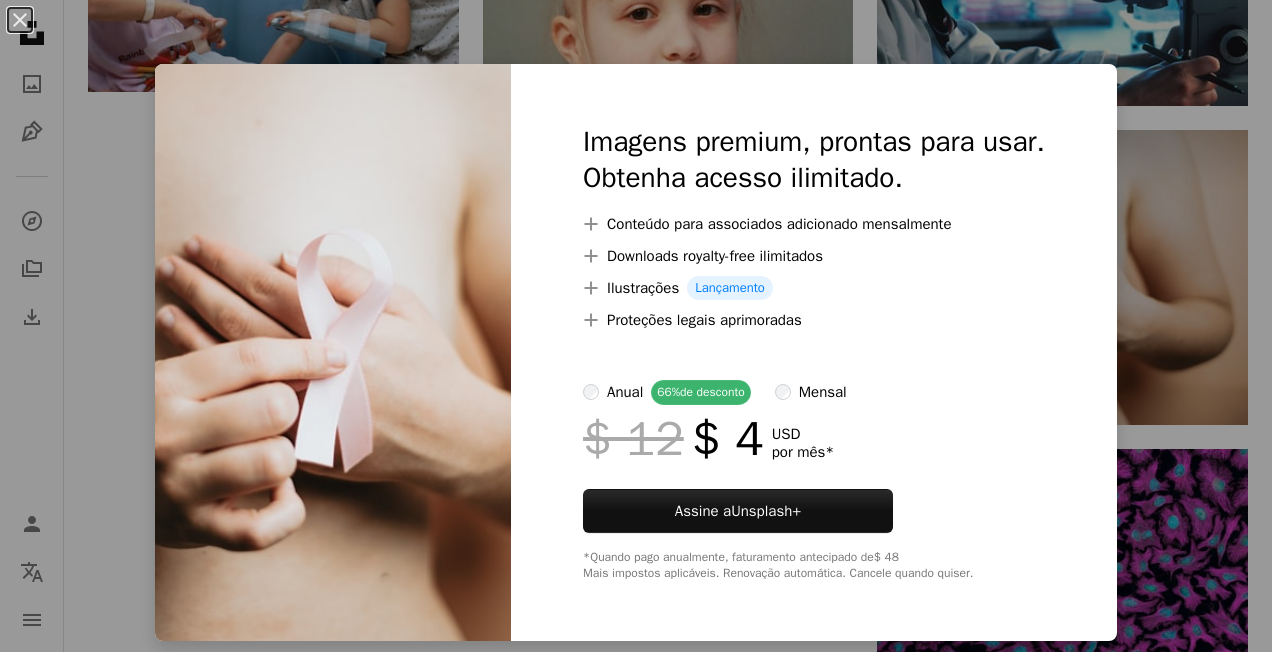 click at bounding box center (333, 352) 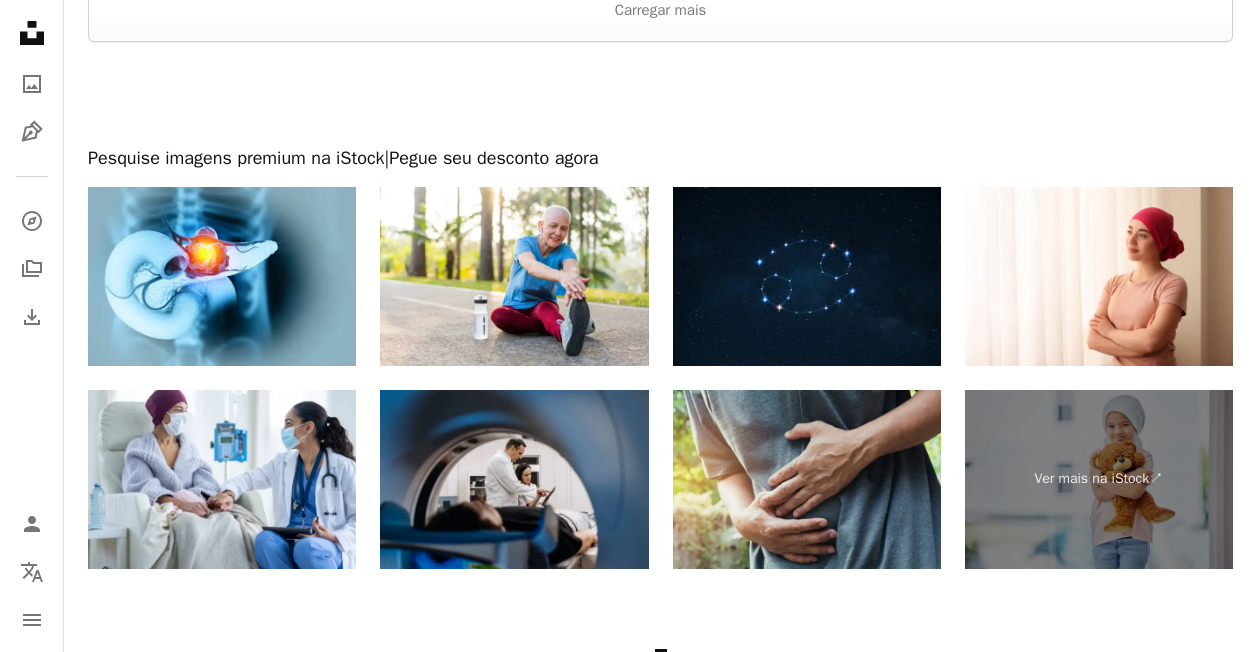 scroll, scrollTop: 3400, scrollLeft: 0, axis: vertical 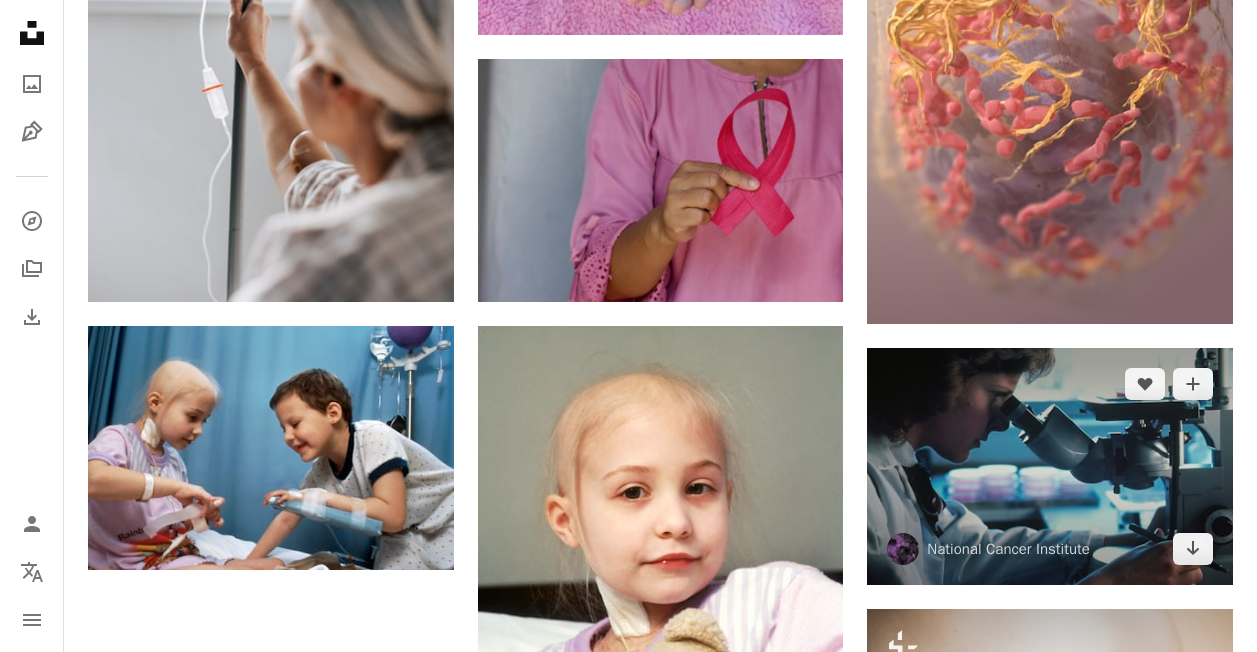 click at bounding box center [1050, 467] 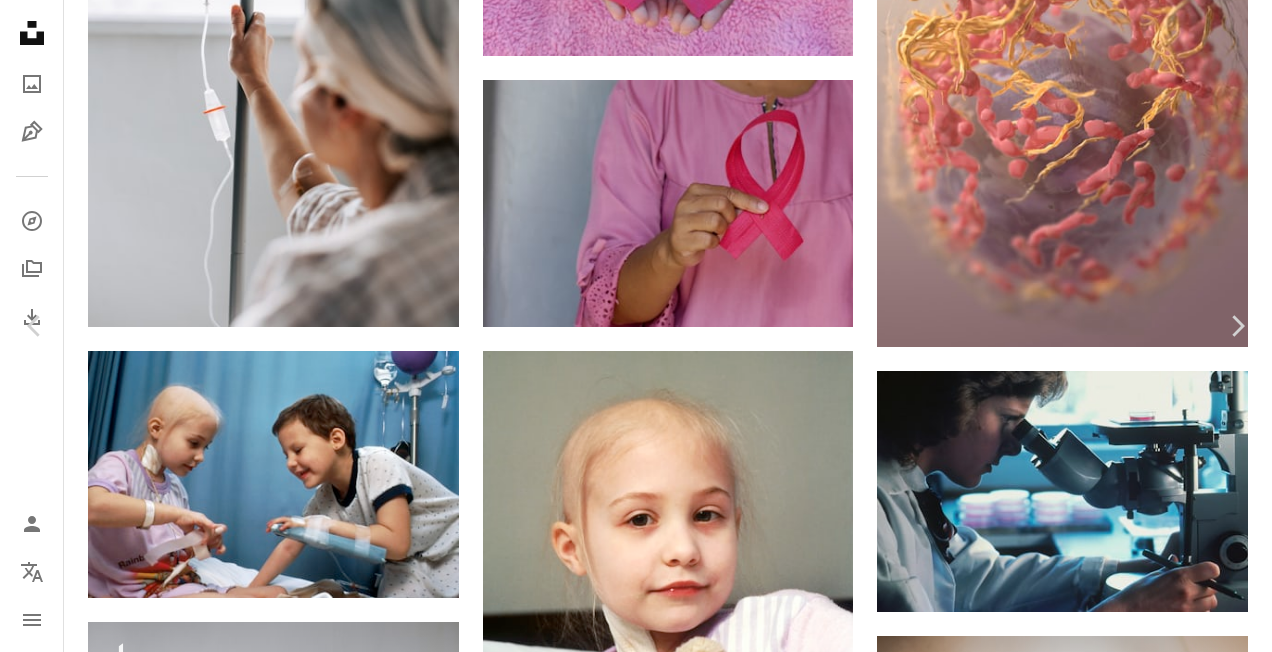 click on "Baixar gratuitamente" at bounding box center (1052, 4576) 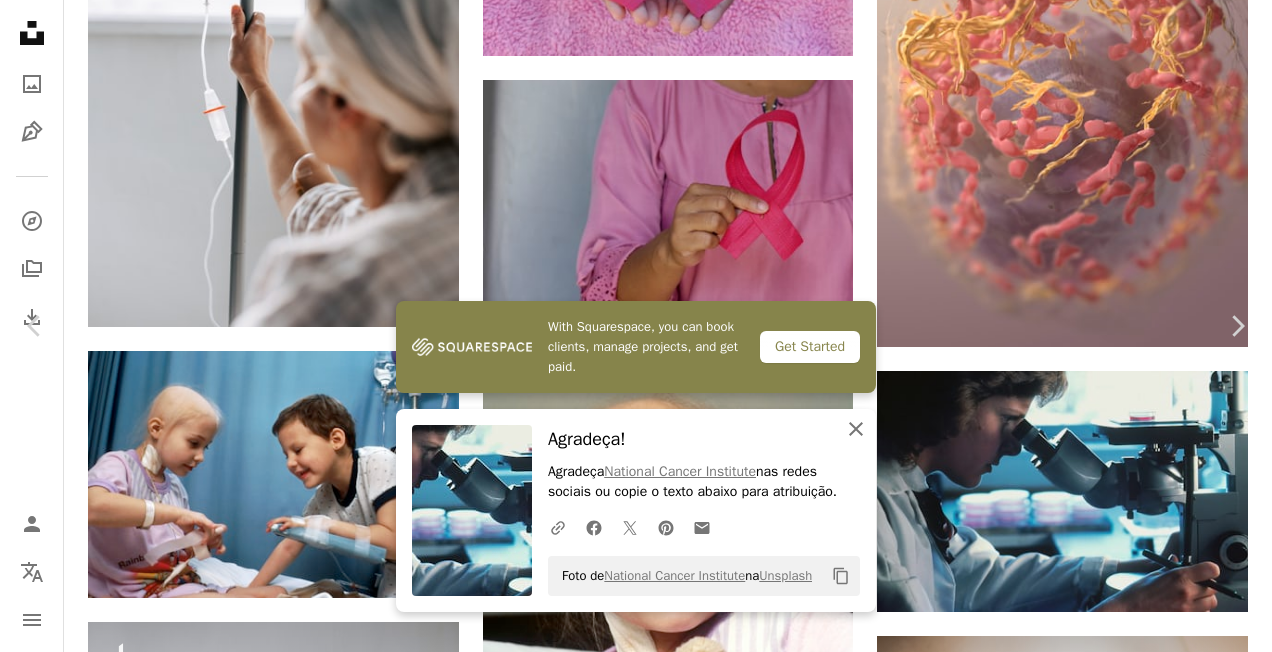 click on "An X shape" 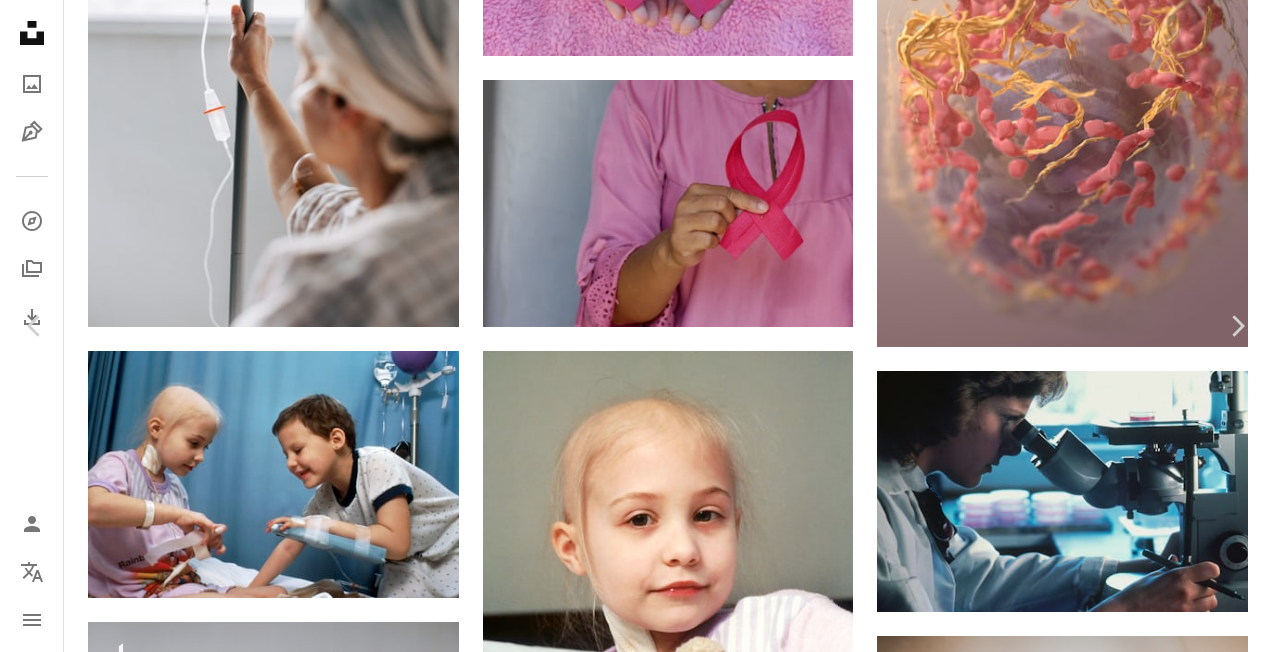 scroll, scrollTop: 3600, scrollLeft: 0, axis: vertical 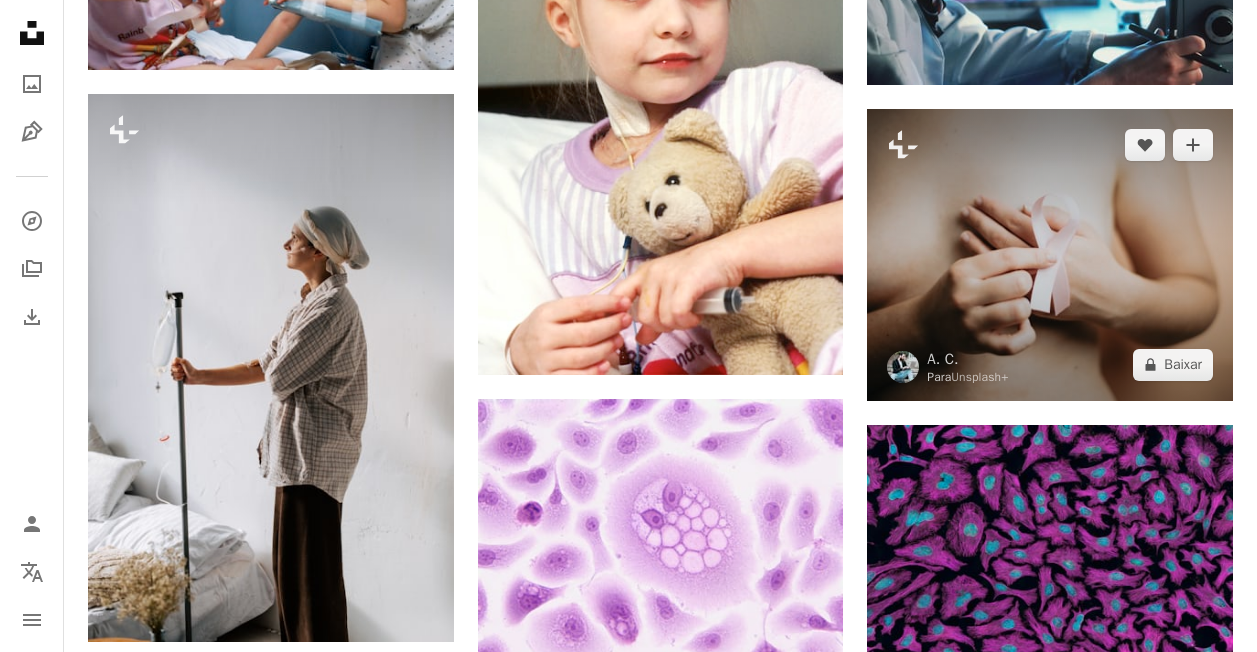 click at bounding box center (1050, 255) 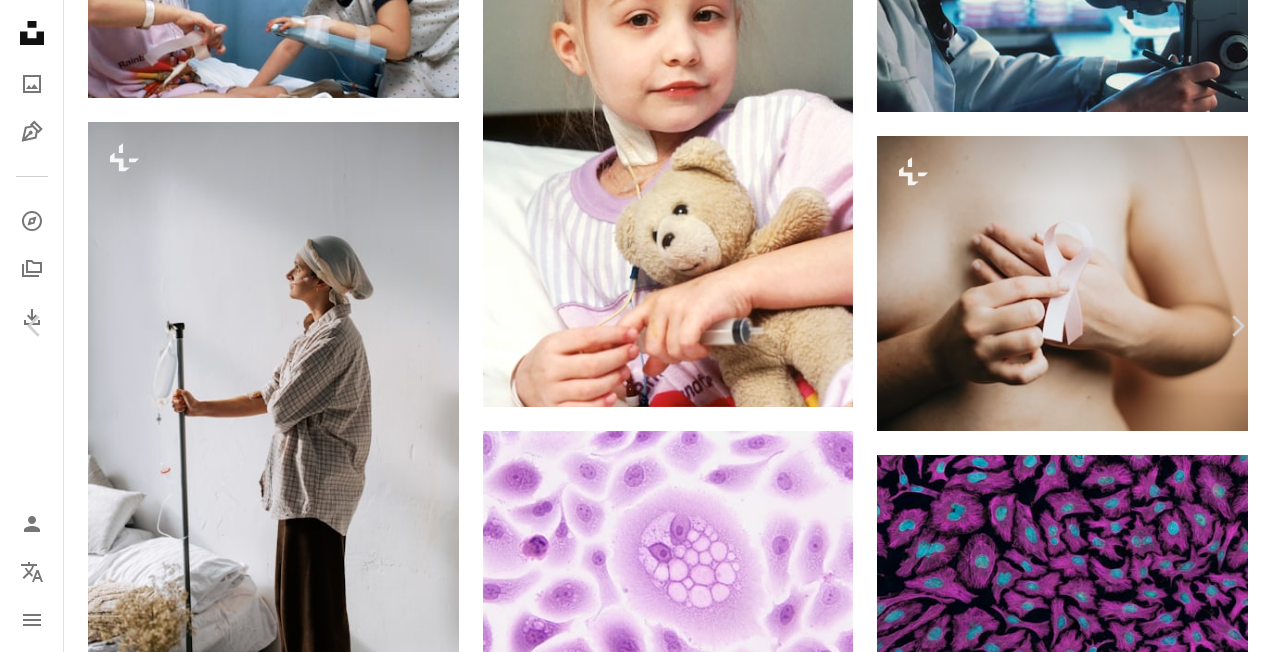 click on "A lock Baixar" at bounding box center (1122, 4076) 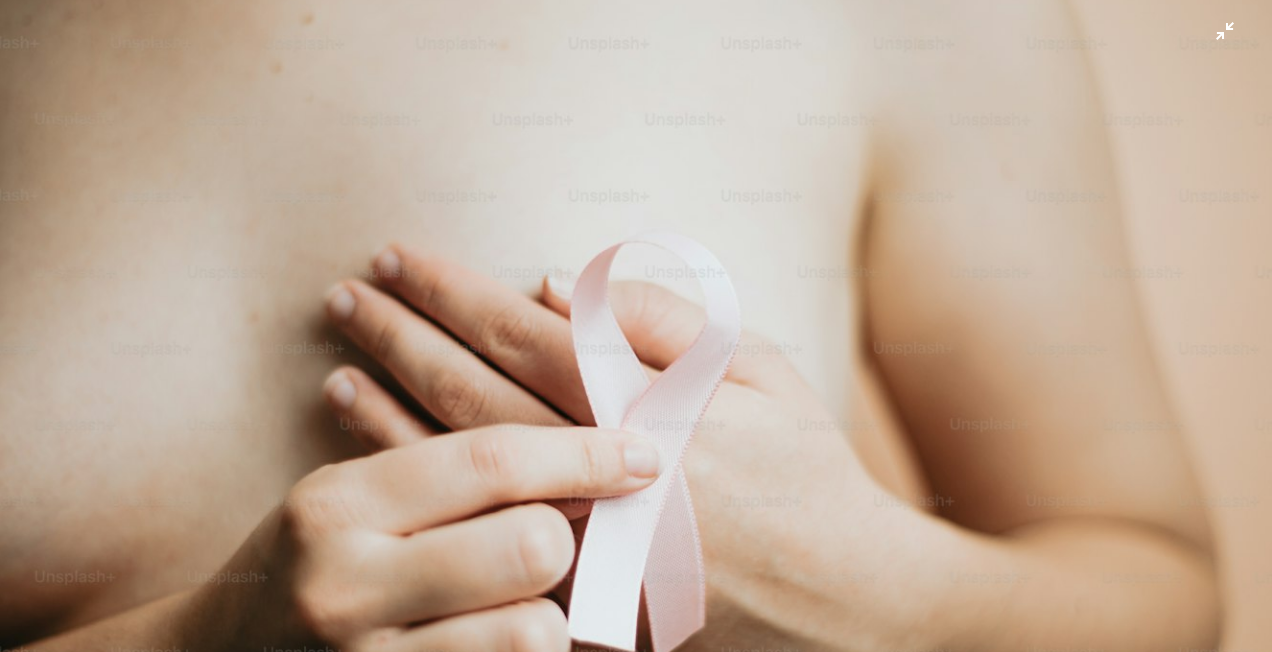 scroll, scrollTop: 0, scrollLeft: 0, axis: both 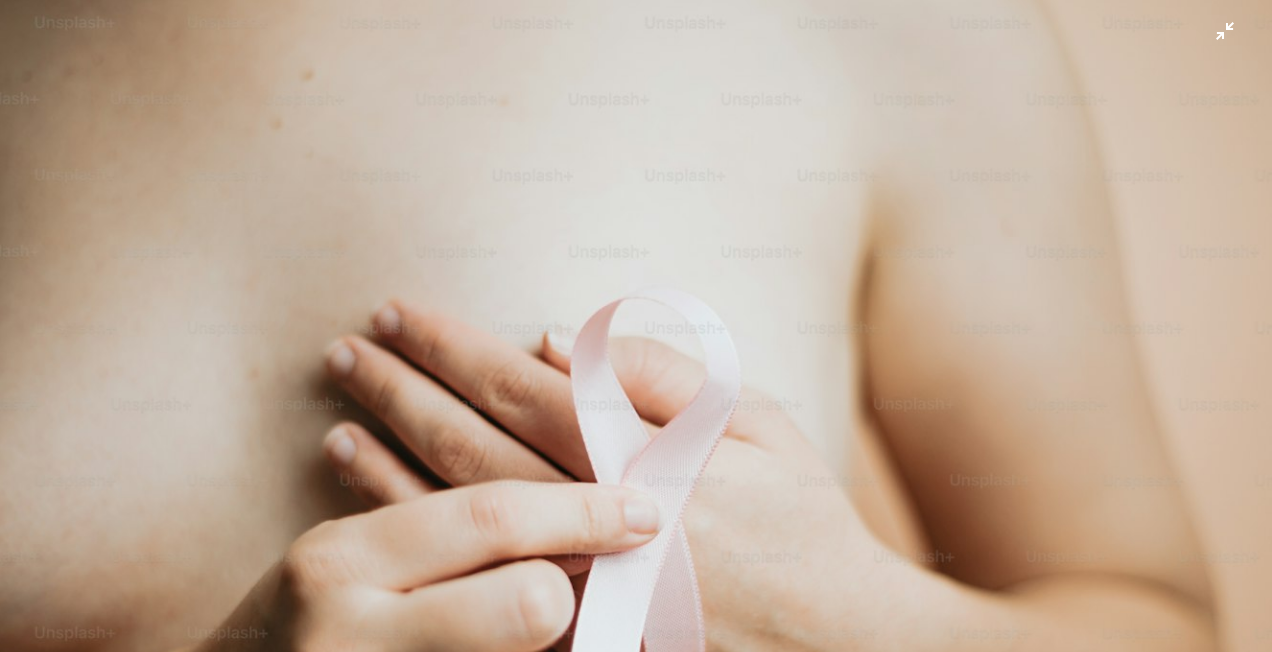 click at bounding box center (636, 507) 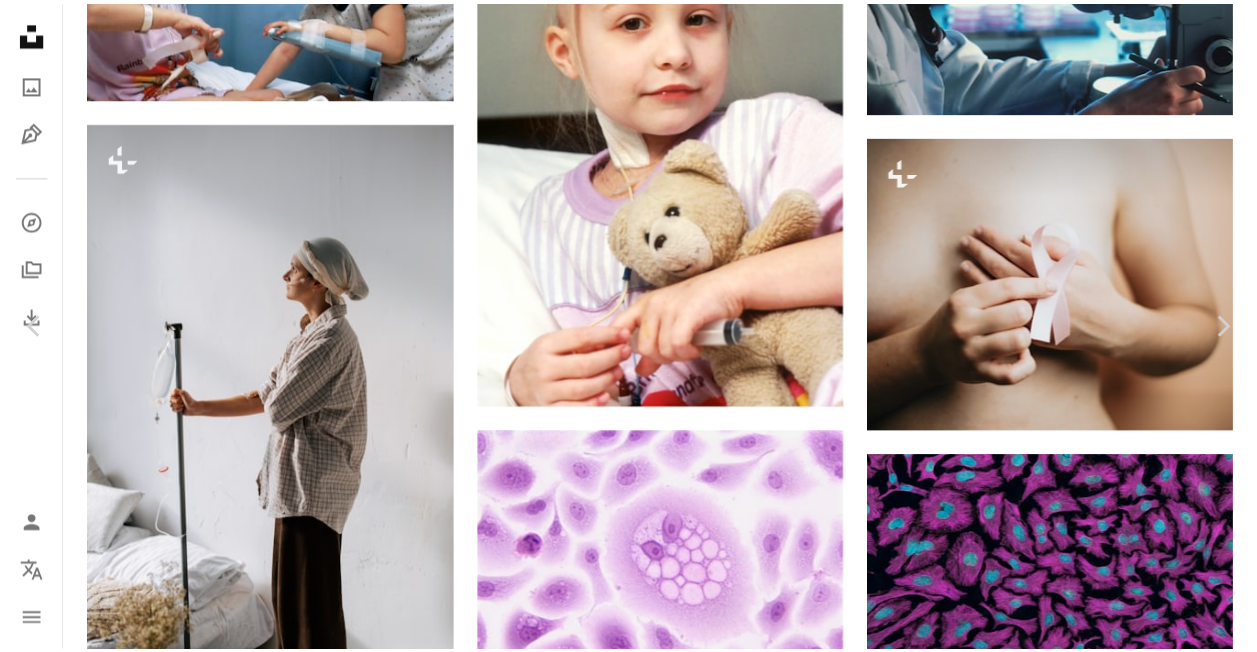 scroll, scrollTop: 88, scrollLeft: 0, axis: vertical 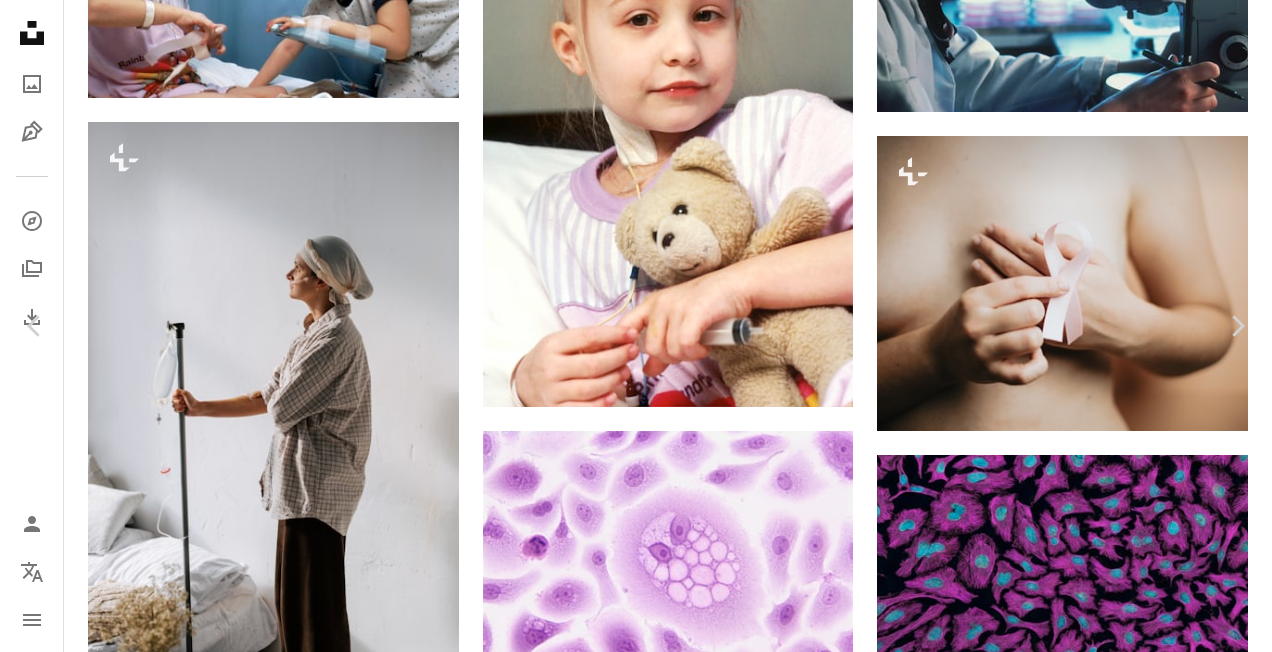 click on "An X shape" at bounding box center [20, 20] 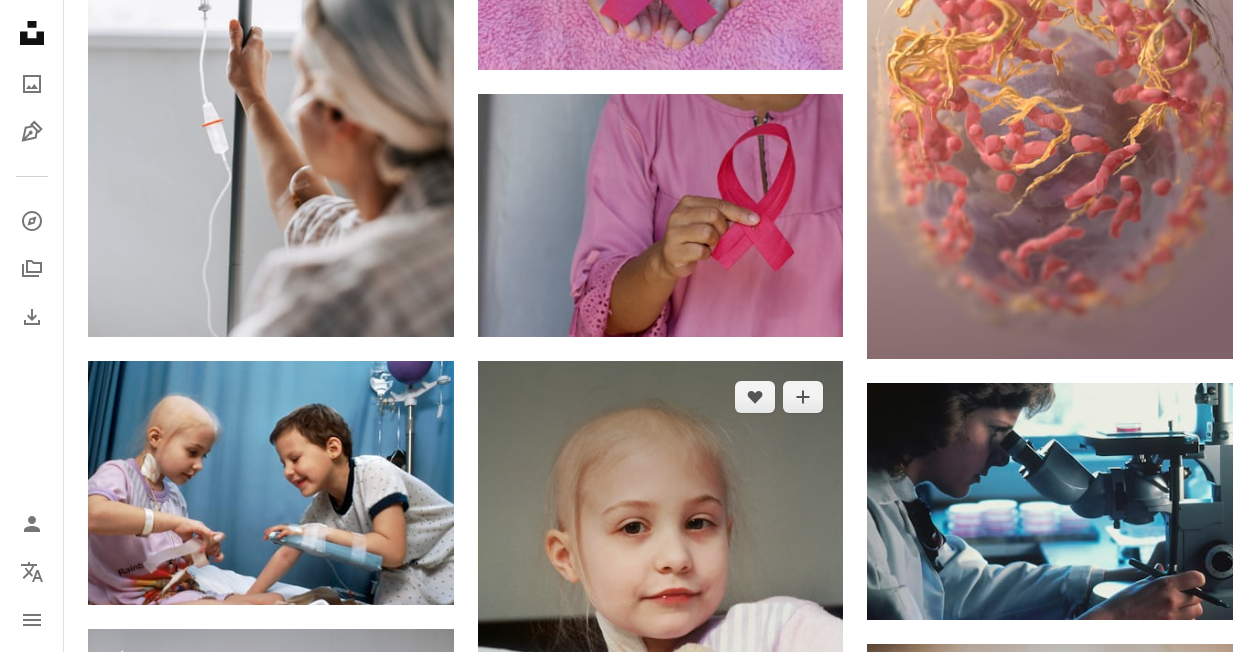 scroll, scrollTop: 2083, scrollLeft: 0, axis: vertical 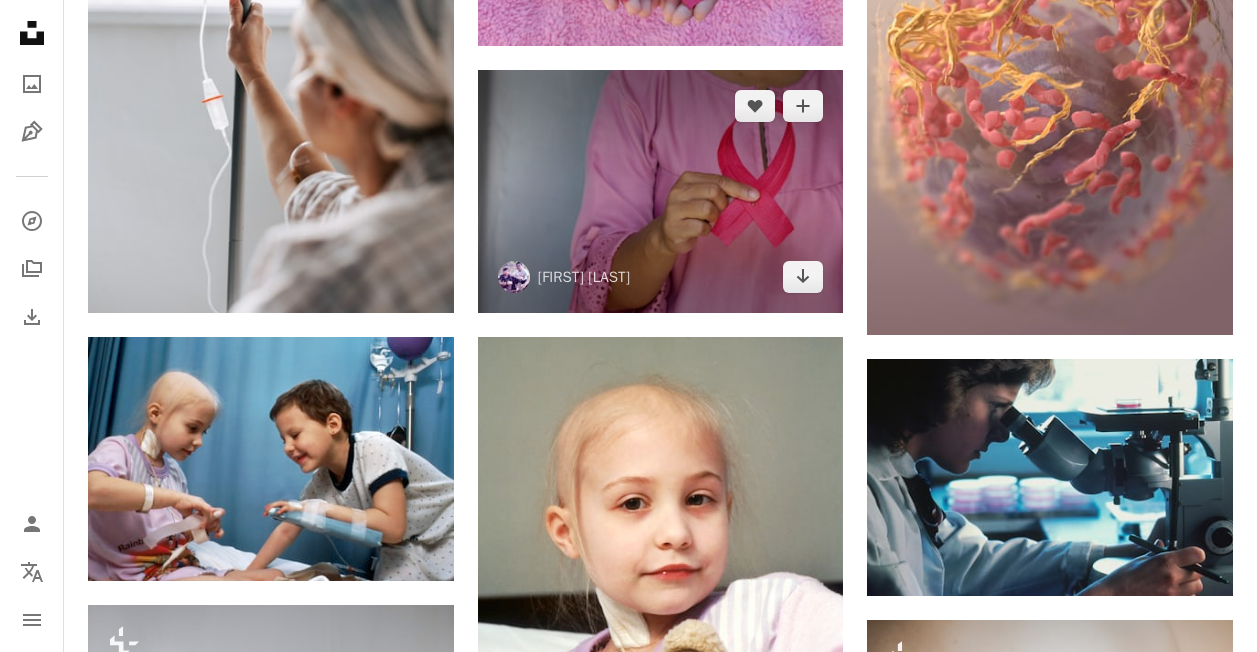 click at bounding box center [661, 191] 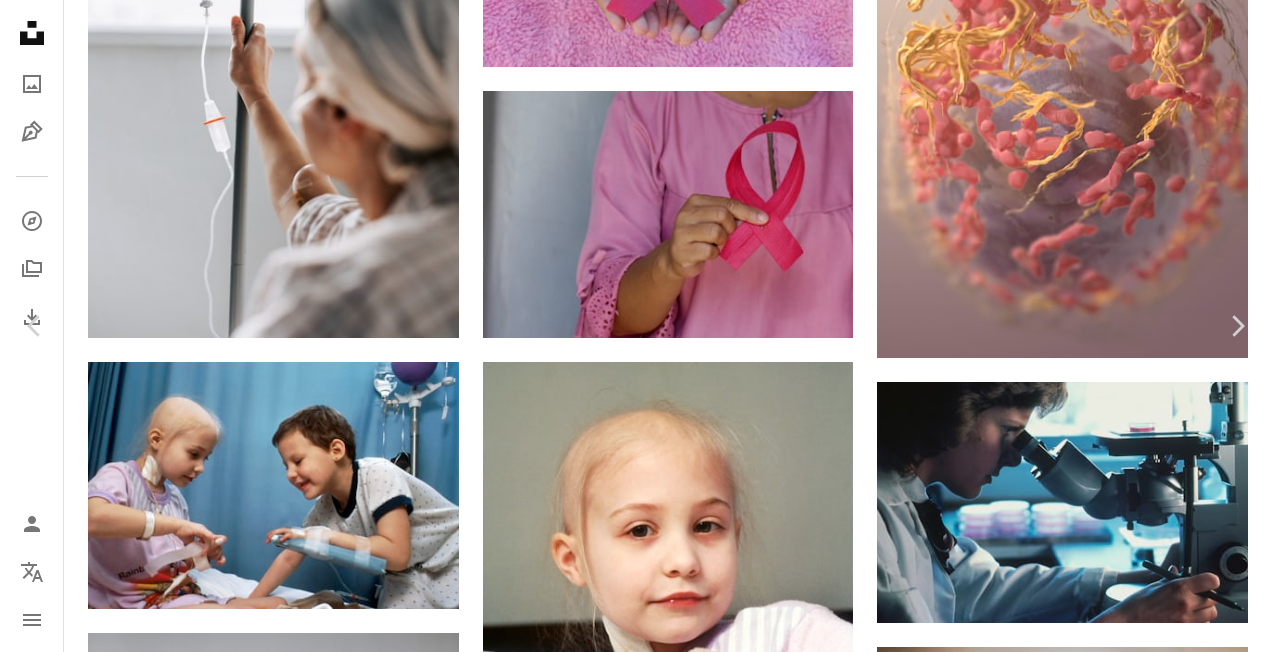 click on "Baixar gratuitamente" at bounding box center [1052, 4587] 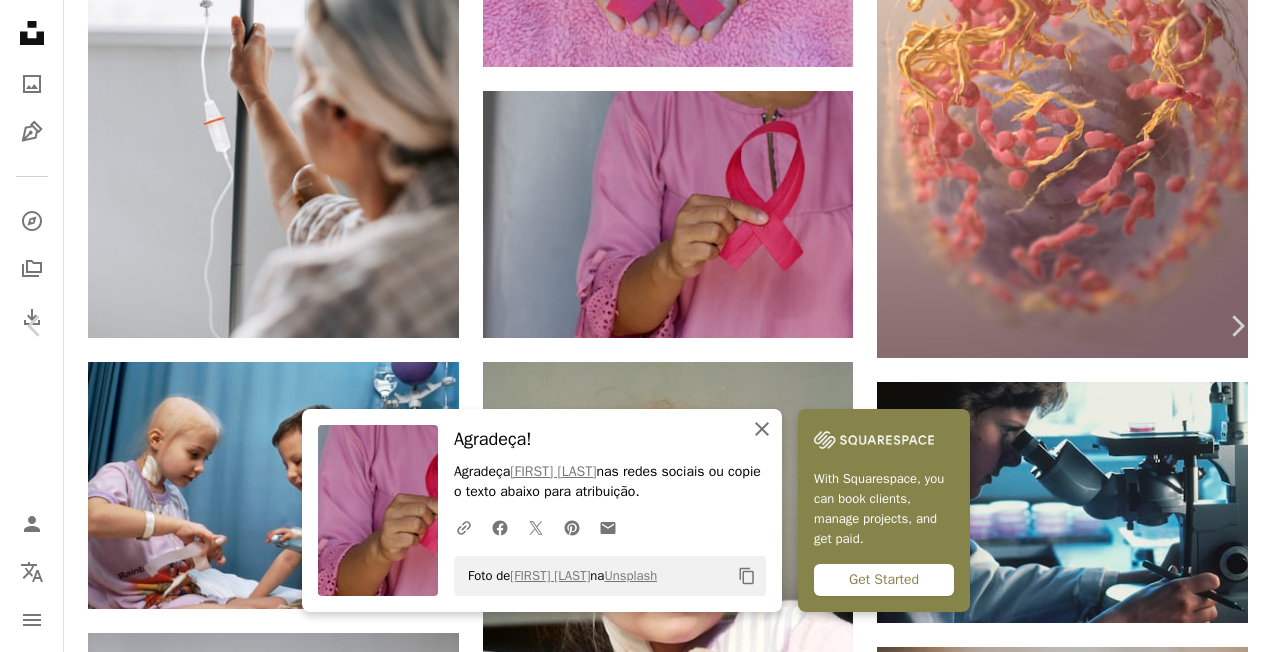 click 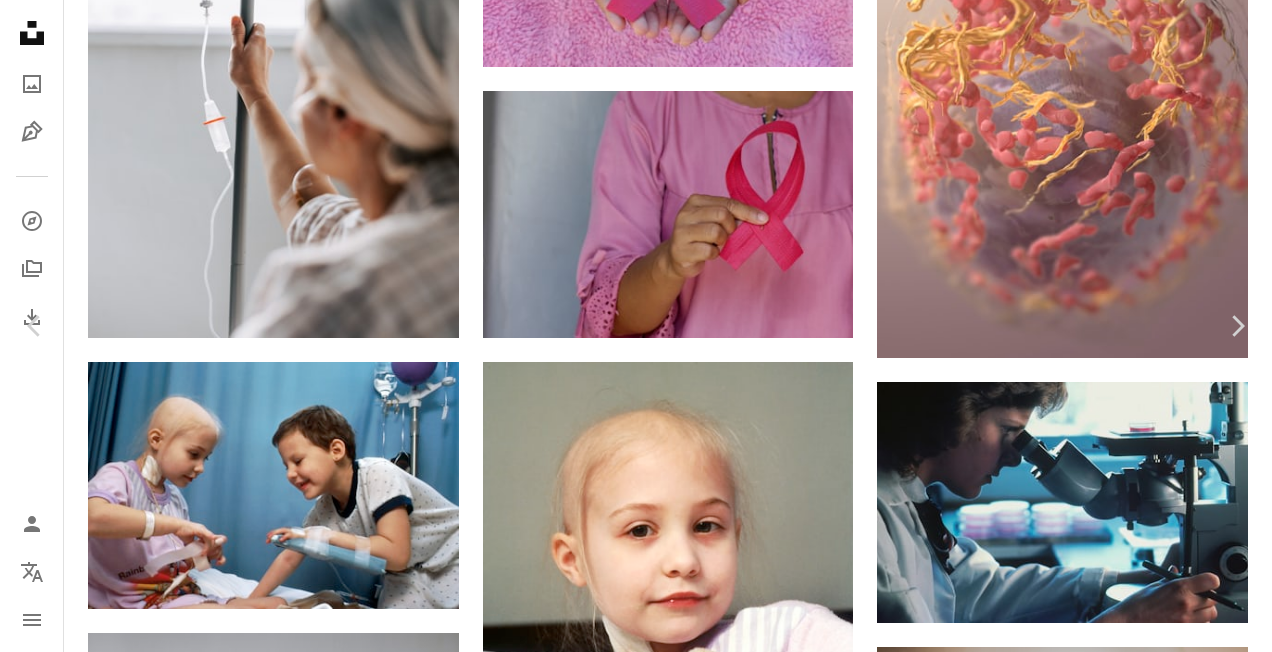 click on "An X shape" at bounding box center [20, 20] 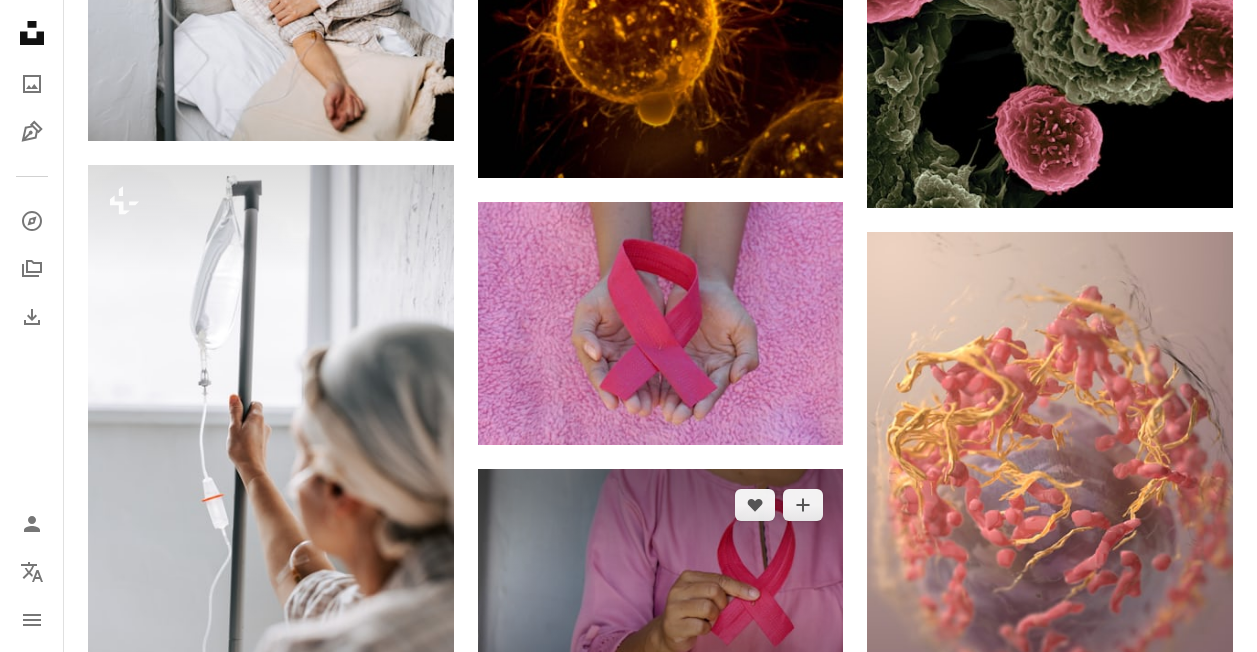 scroll, scrollTop: 1683, scrollLeft: 0, axis: vertical 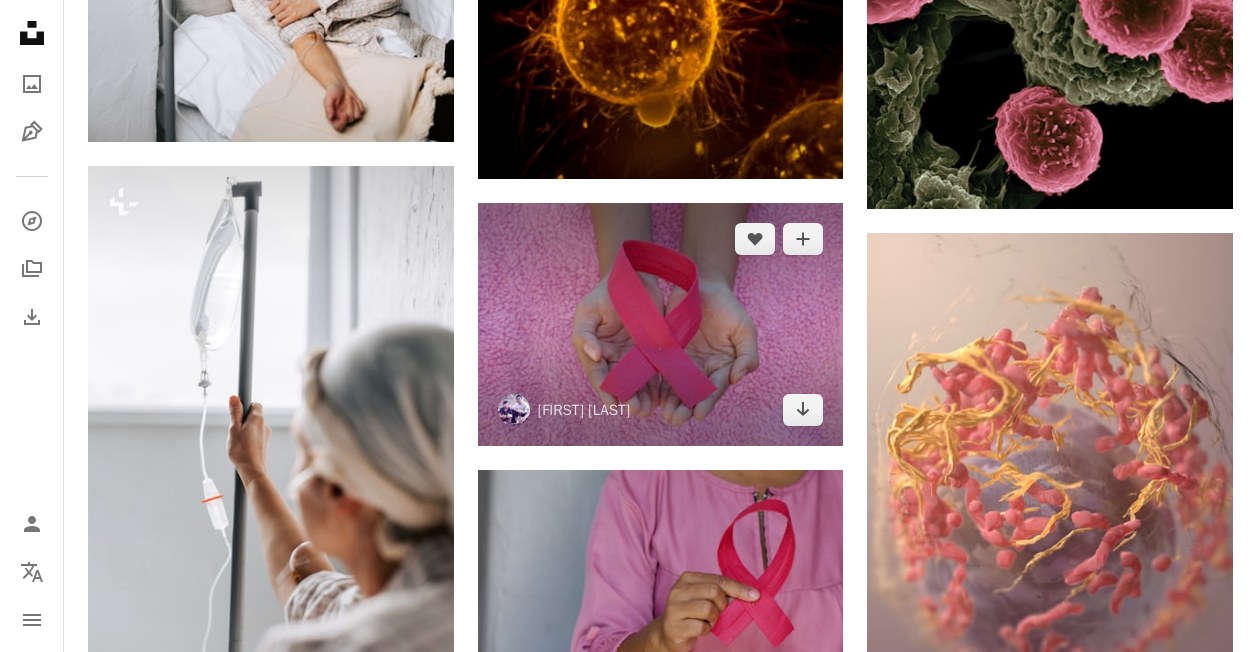 click at bounding box center (661, 324) 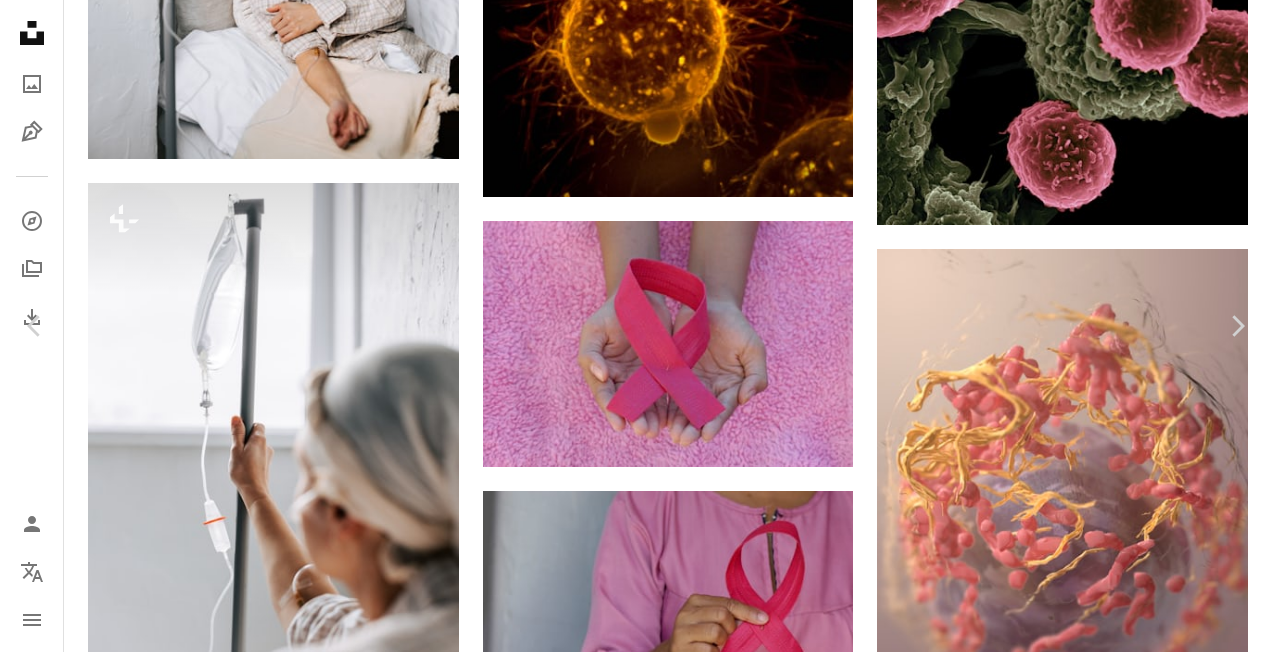 click on "Baixar gratuitamente" at bounding box center (1052, 4987) 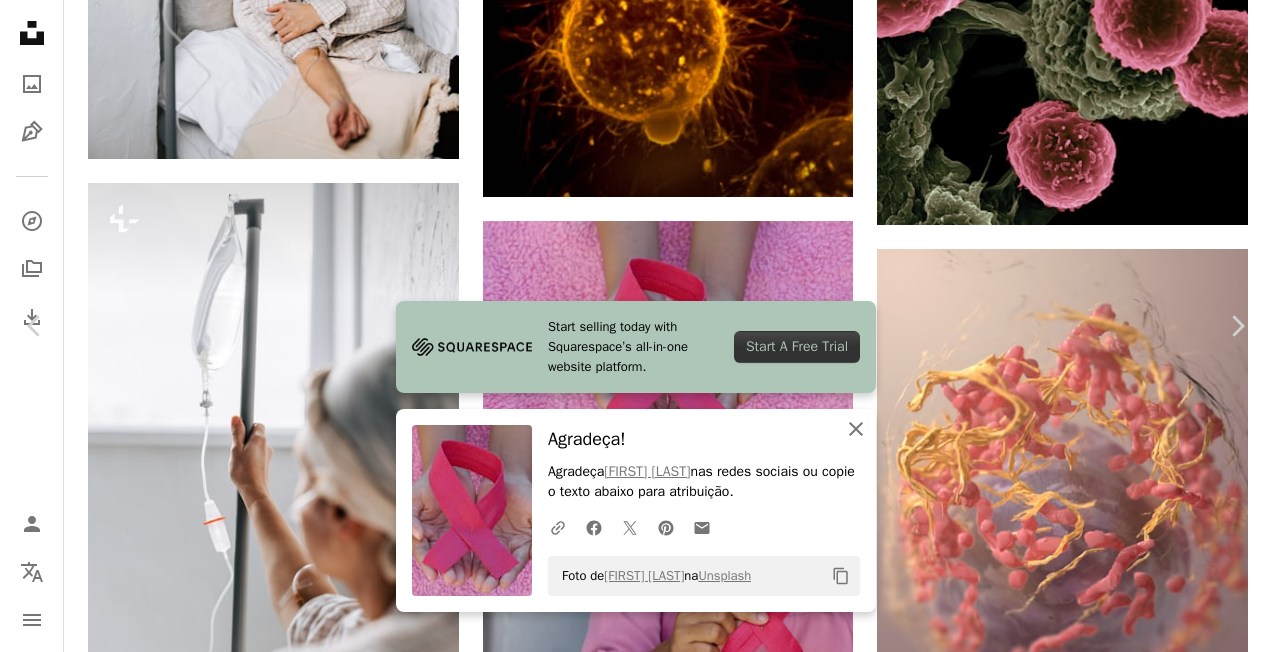 click on "An X shape" 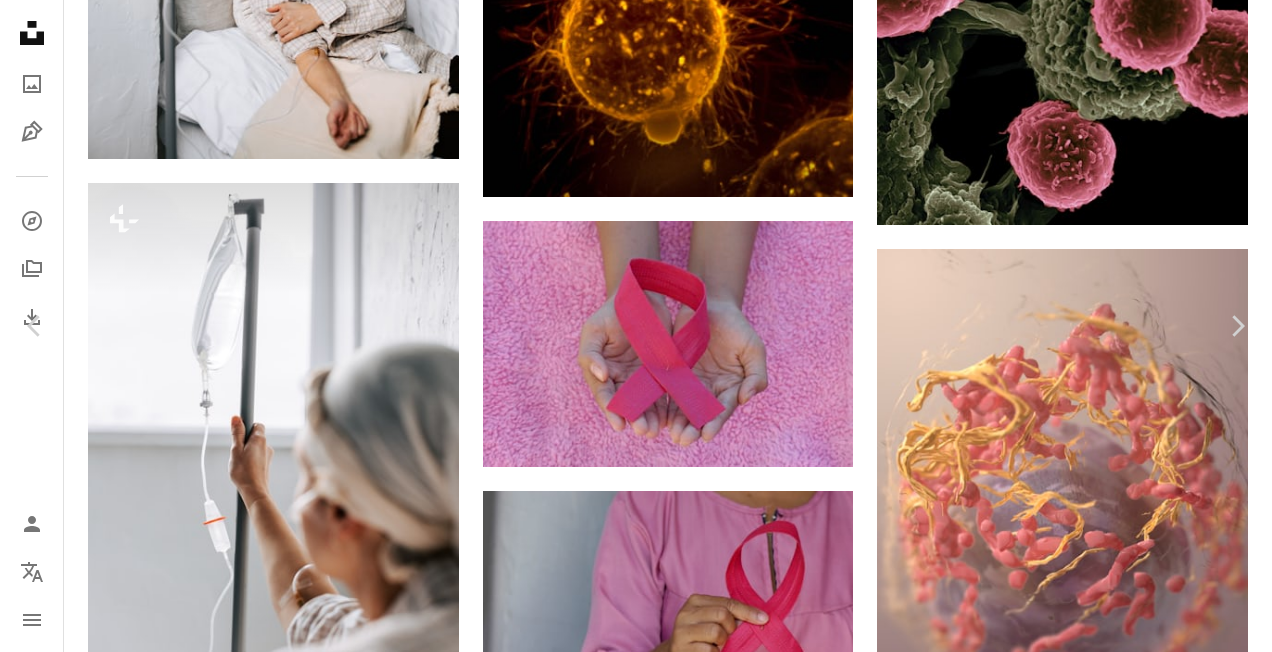 click on "An X shape" at bounding box center (20, 20) 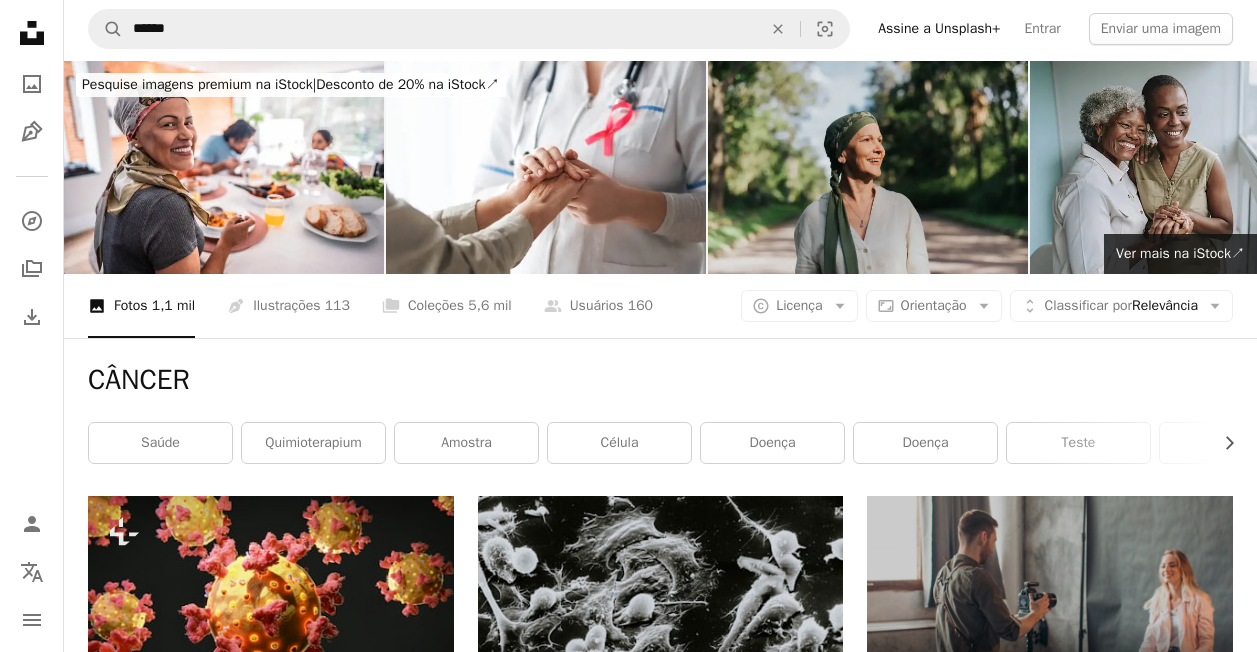 scroll, scrollTop: 0, scrollLeft: 0, axis: both 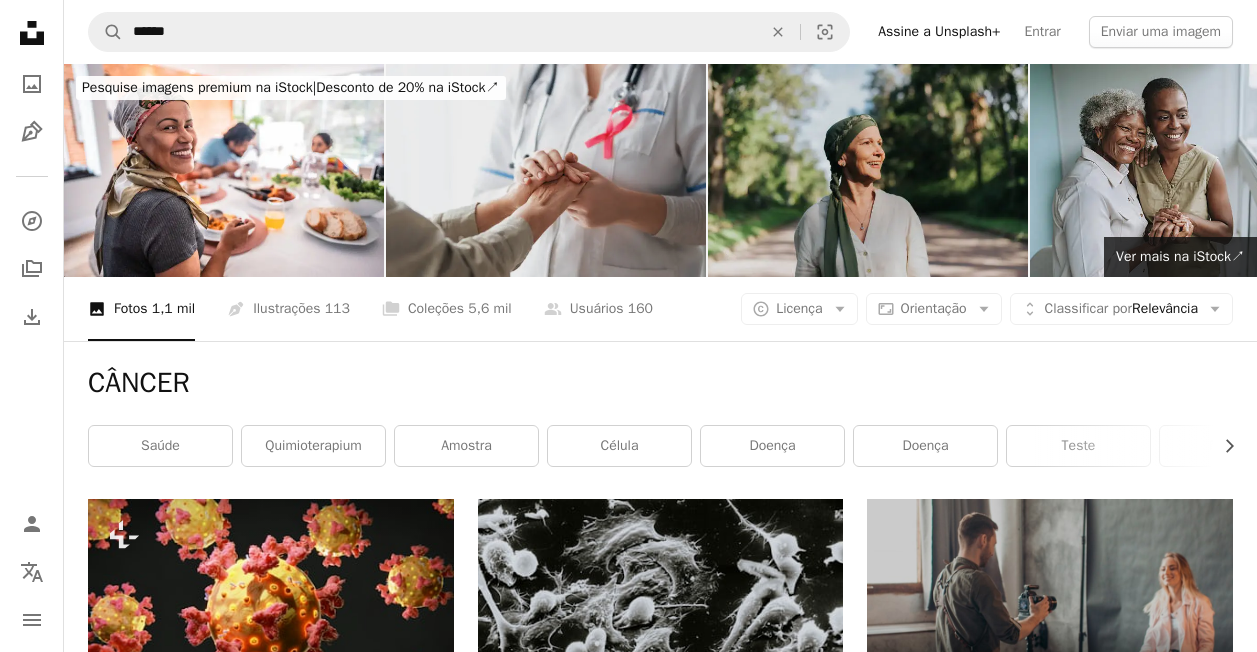 click at bounding box center (546, 170) 